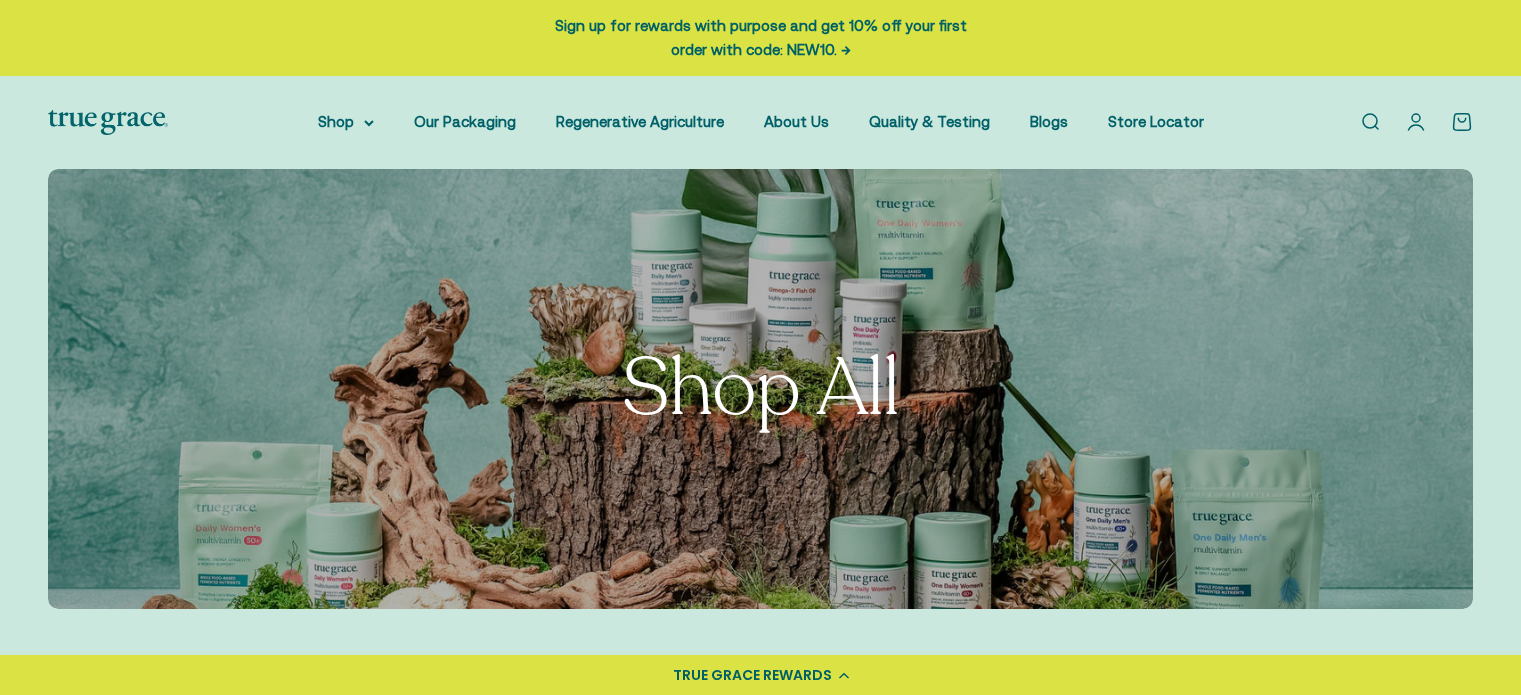 scroll, scrollTop: 0, scrollLeft: 0, axis: both 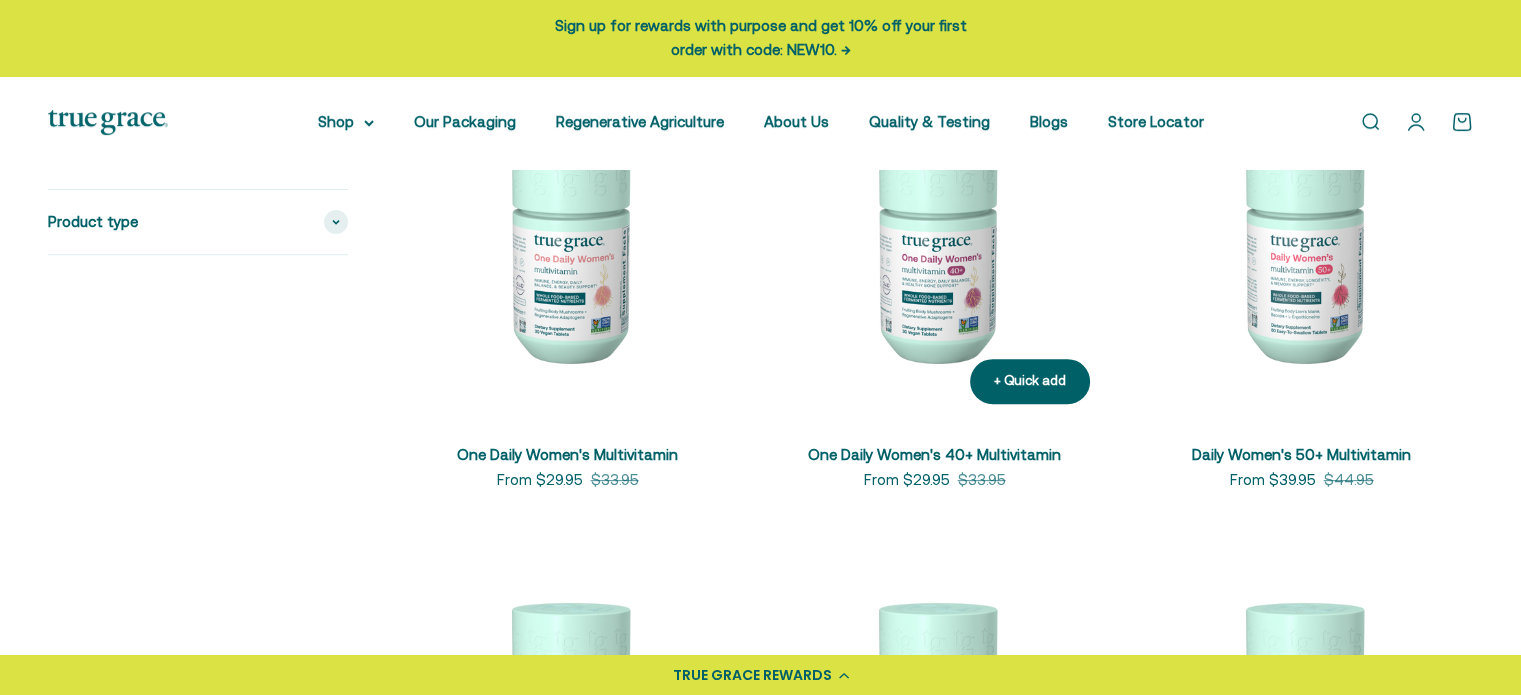 click at bounding box center (934, 248) 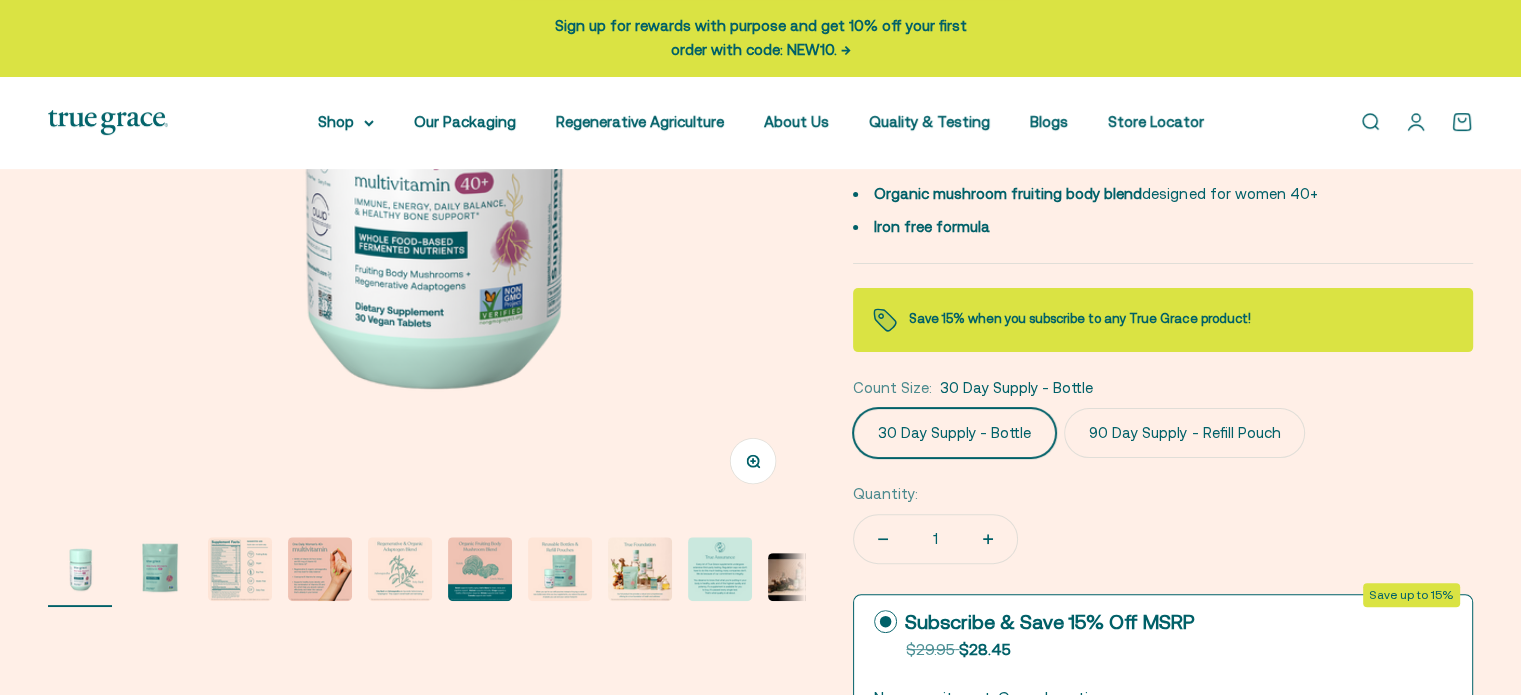 scroll, scrollTop: 0, scrollLeft: 0, axis: both 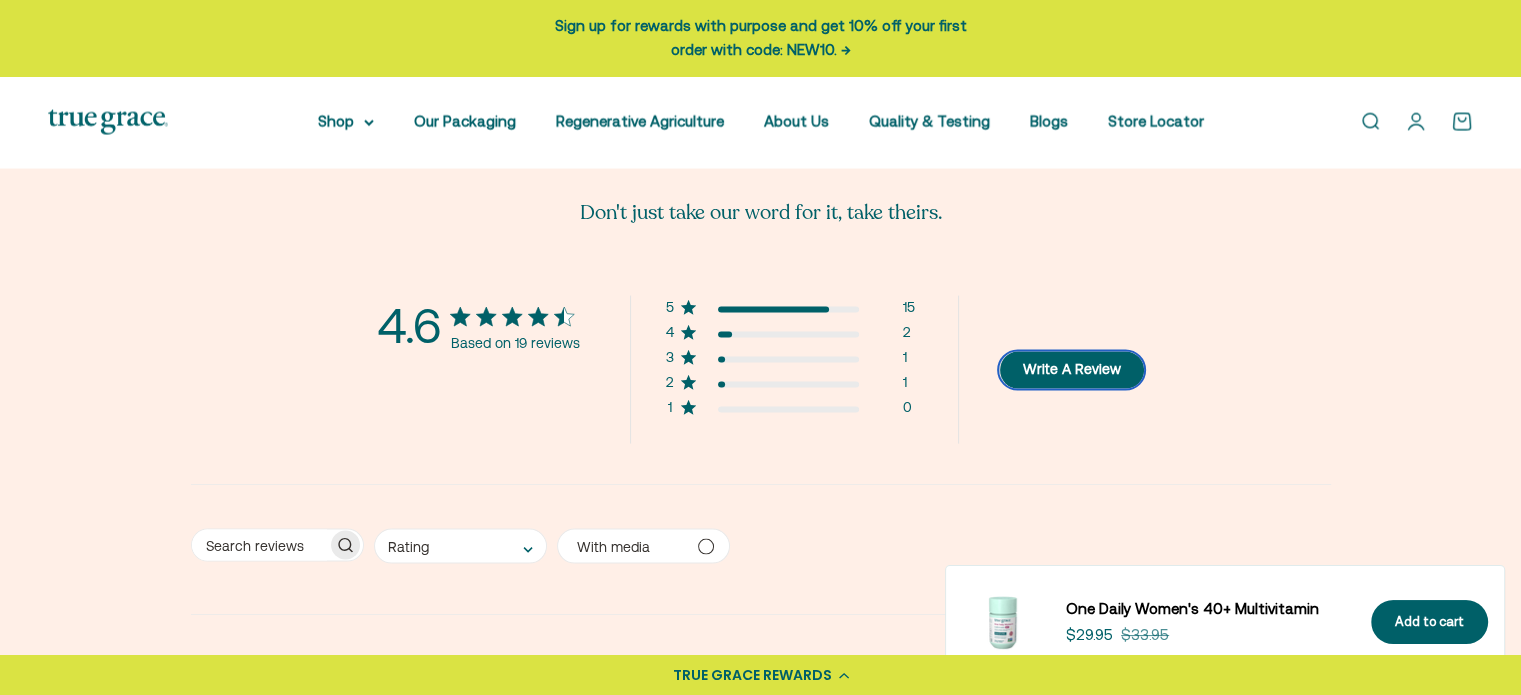 click on "Write A Review" at bounding box center (1071, 370) 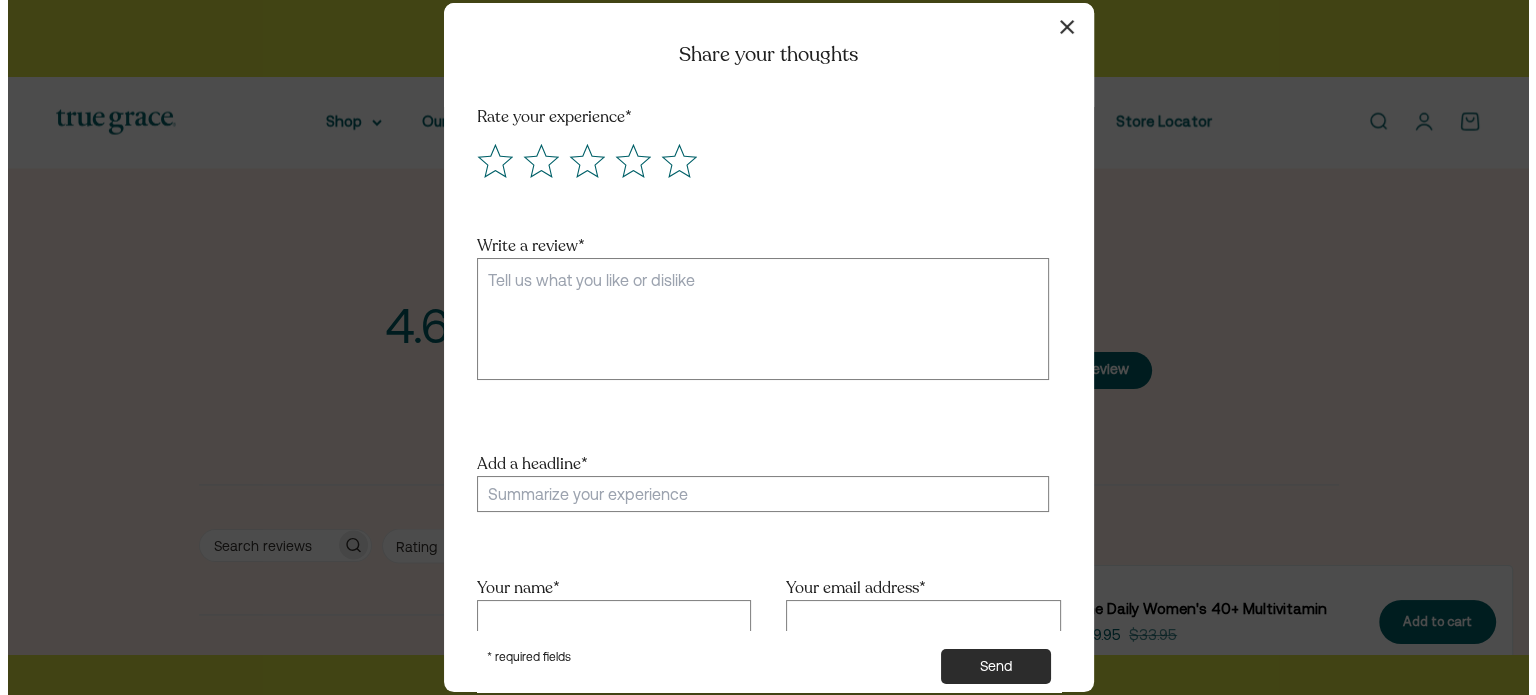 scroll, scrollTop: 4108, scrollLeft: 0, axis: vertical 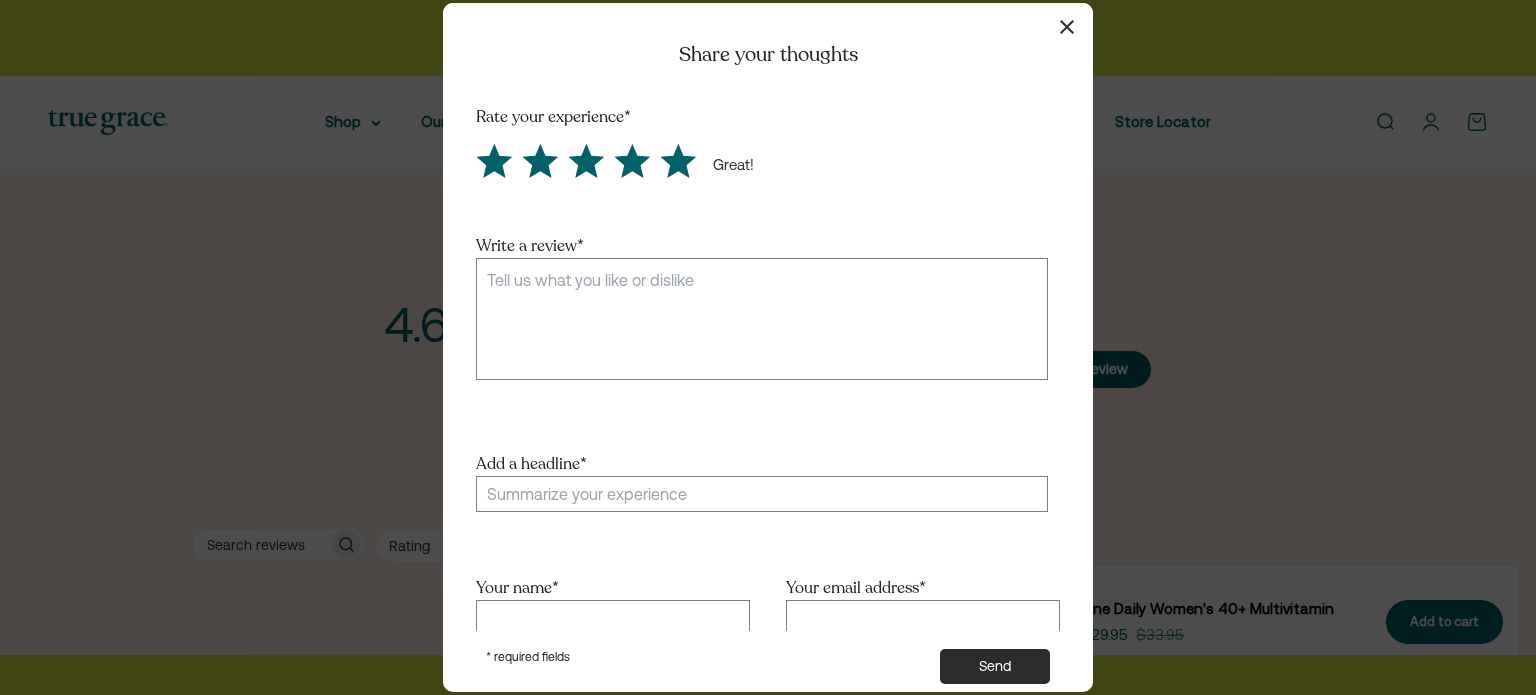 click 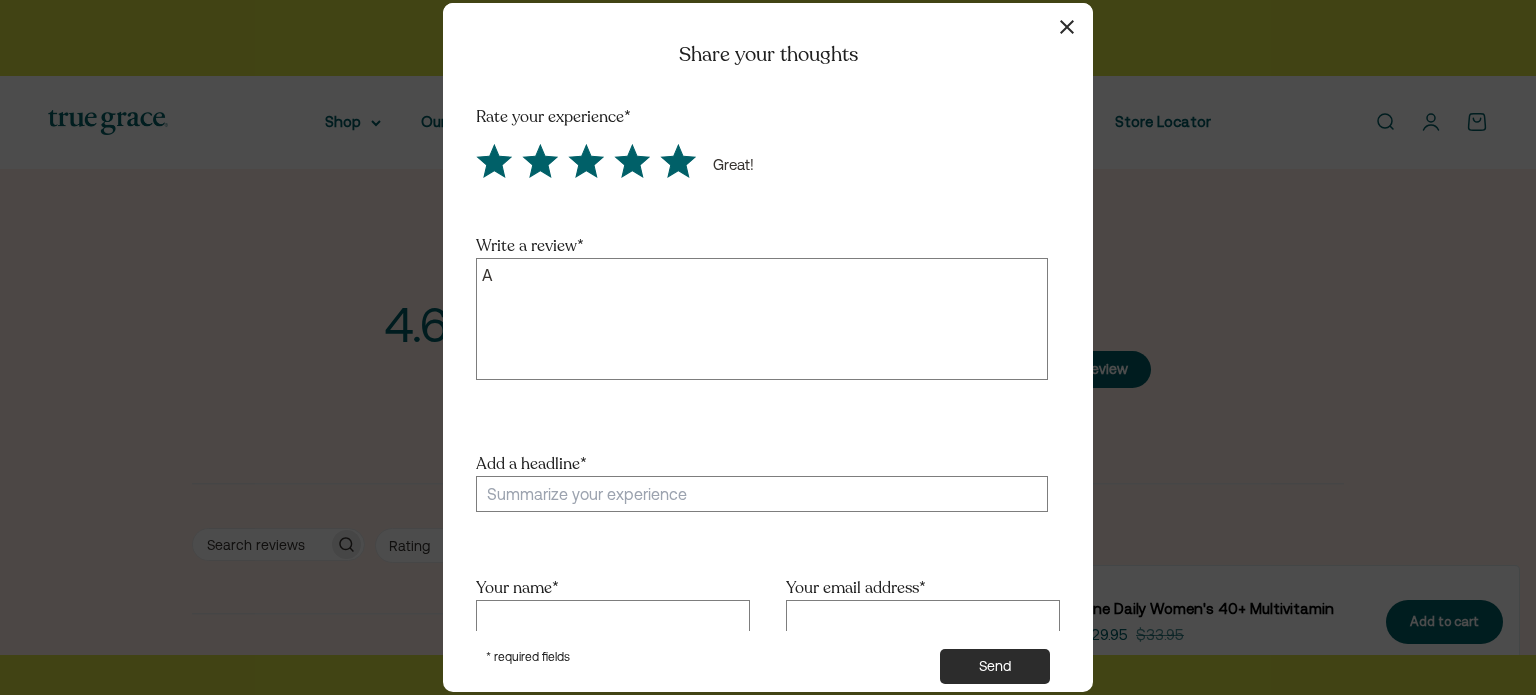 type on "A" 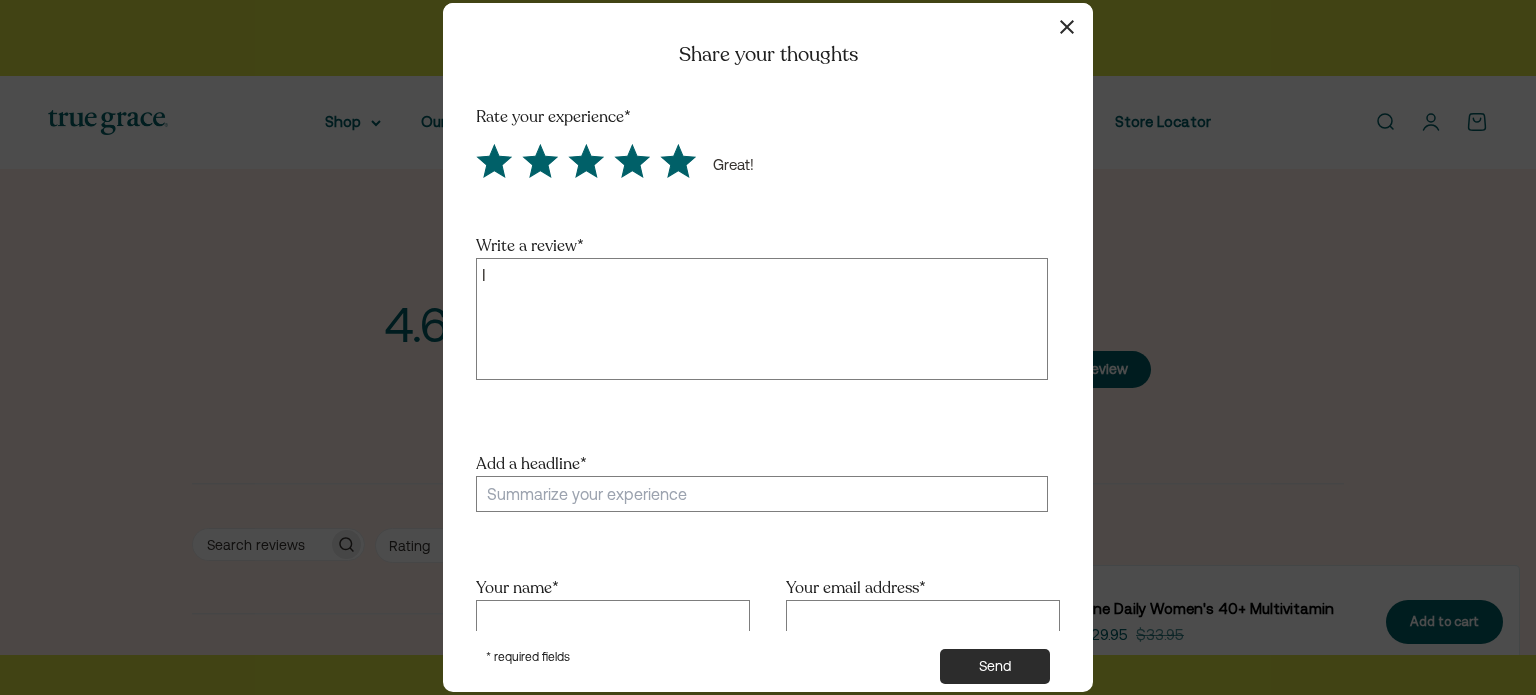 type on "I" 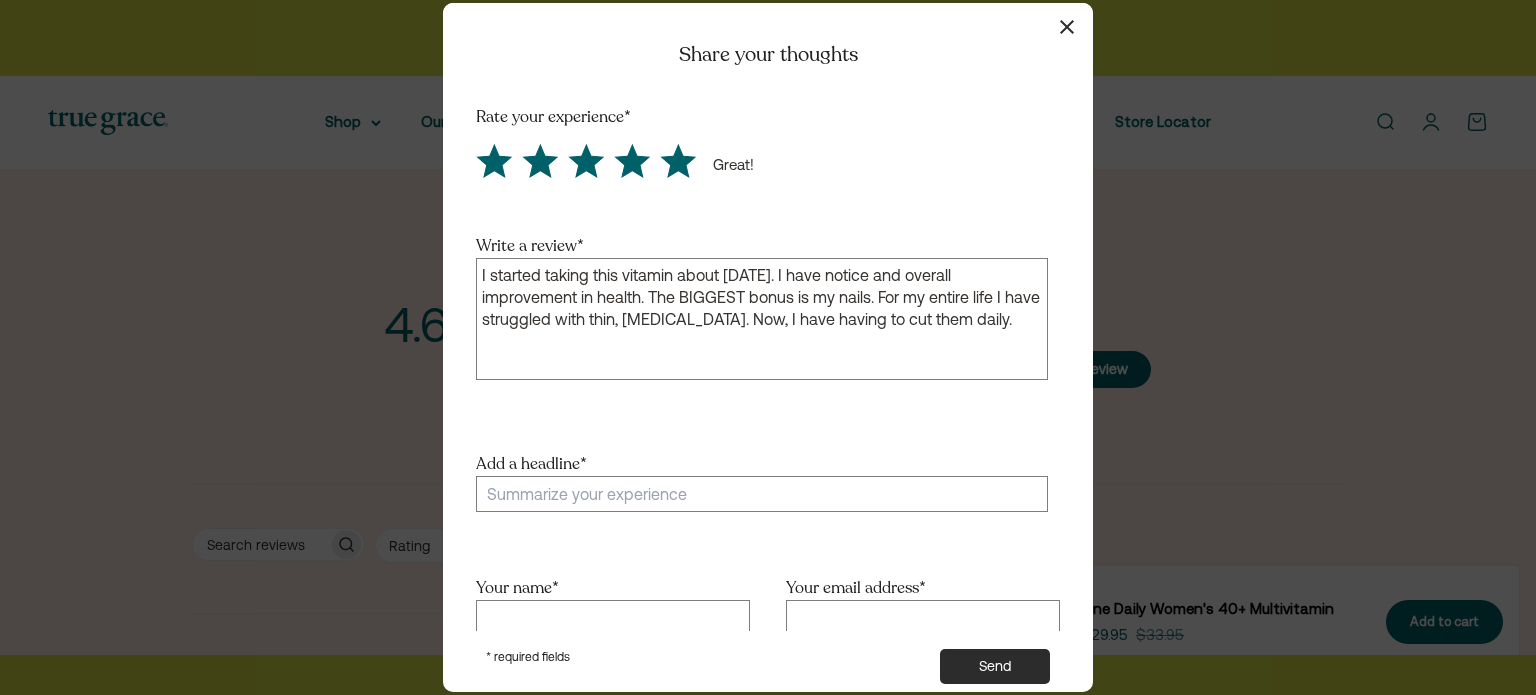 type on "I started taking this vitamin about 5 months ago. I have notice and overall improvement in health. The BIGGEST bonus is my nails. For my entire life I have struggled with thin, brittle nails. Now, I have having to cut them daily." 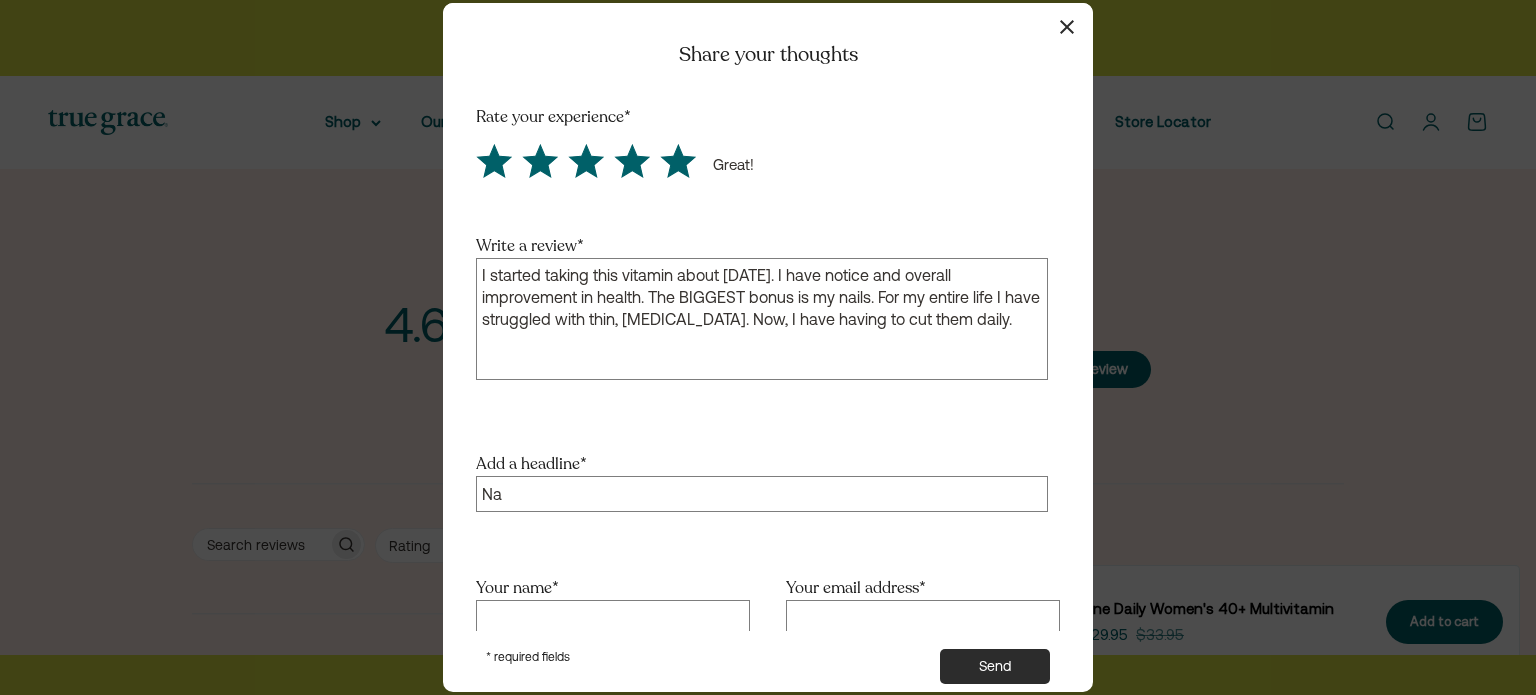 type on "N" 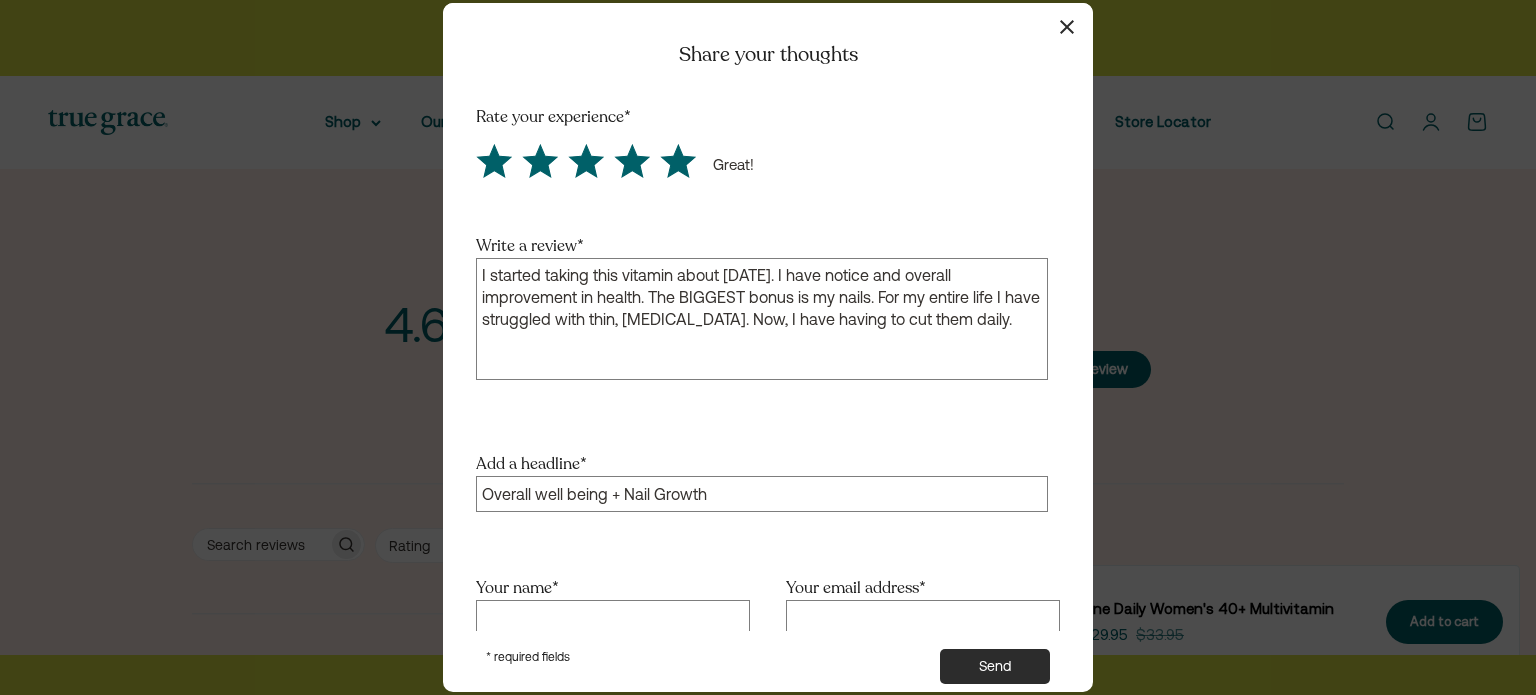 scroll, scrollTop: 169, scrollLeft: 0, axis: vertical 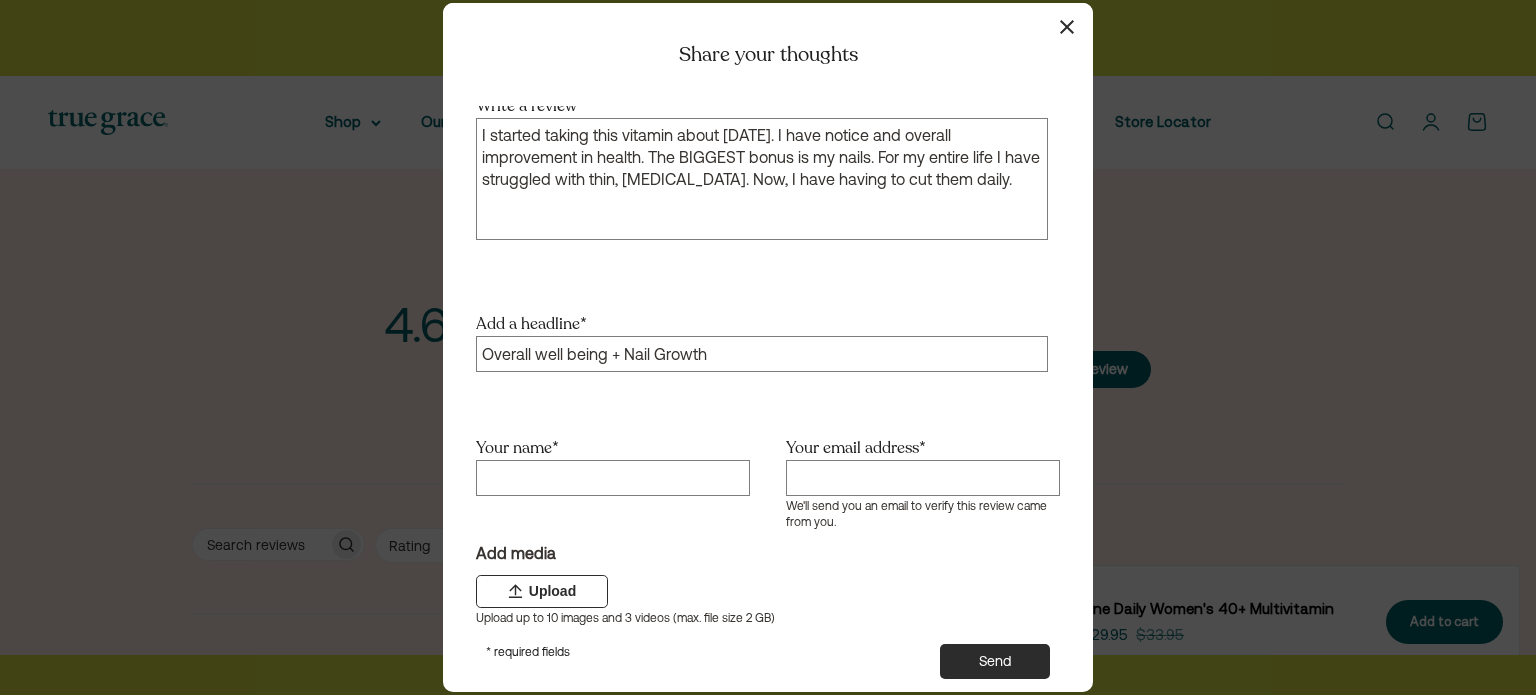 type on "Overall well being + Nail Growth" 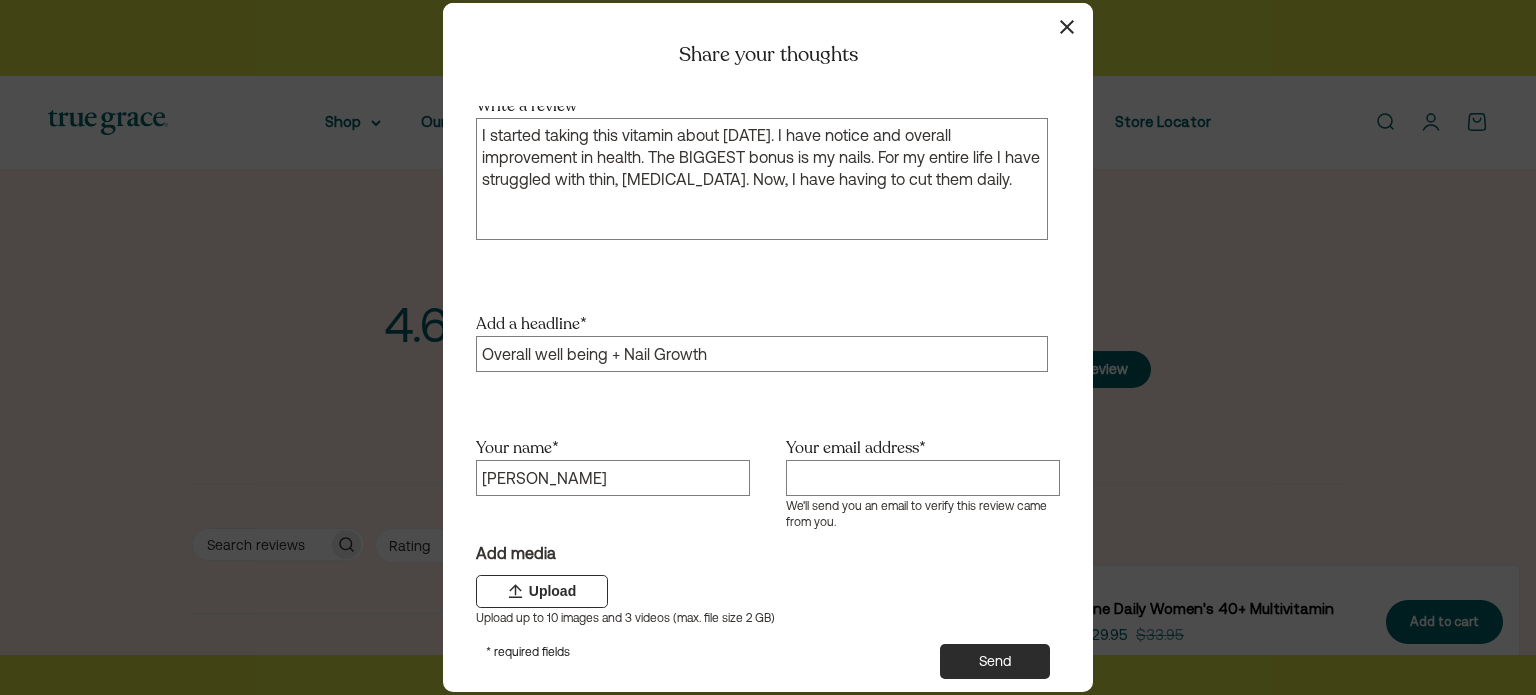 type on "Heather" 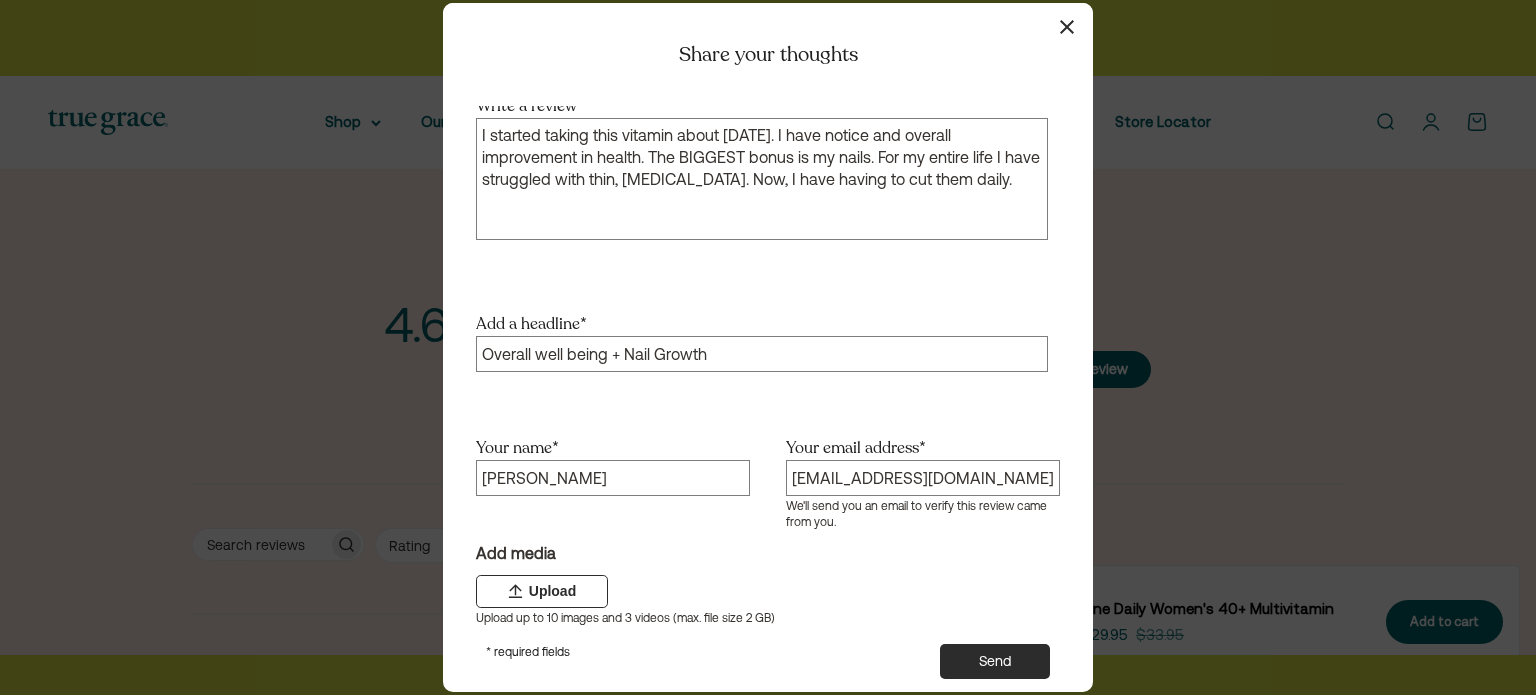 type on "Hswenz@gmail.com" 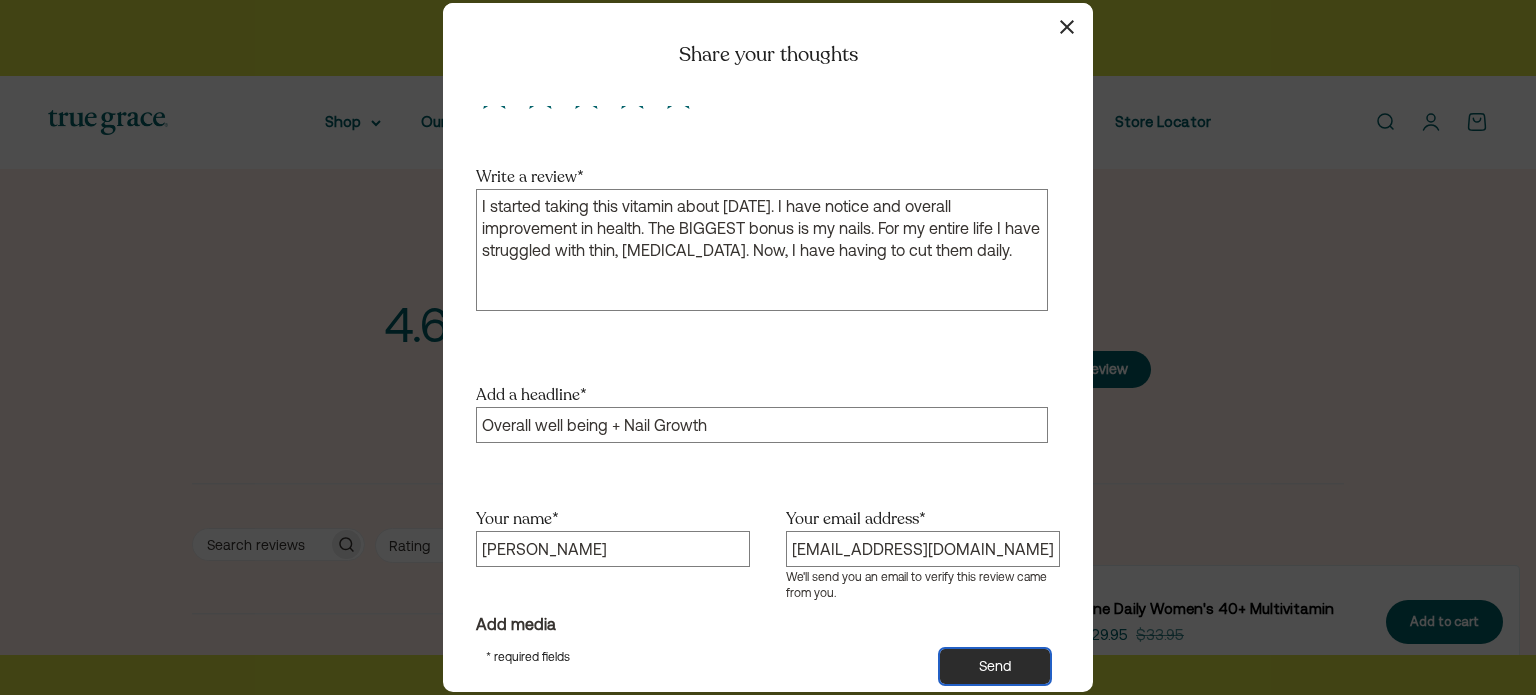 click on "Send" at bounding box center [995, 666] 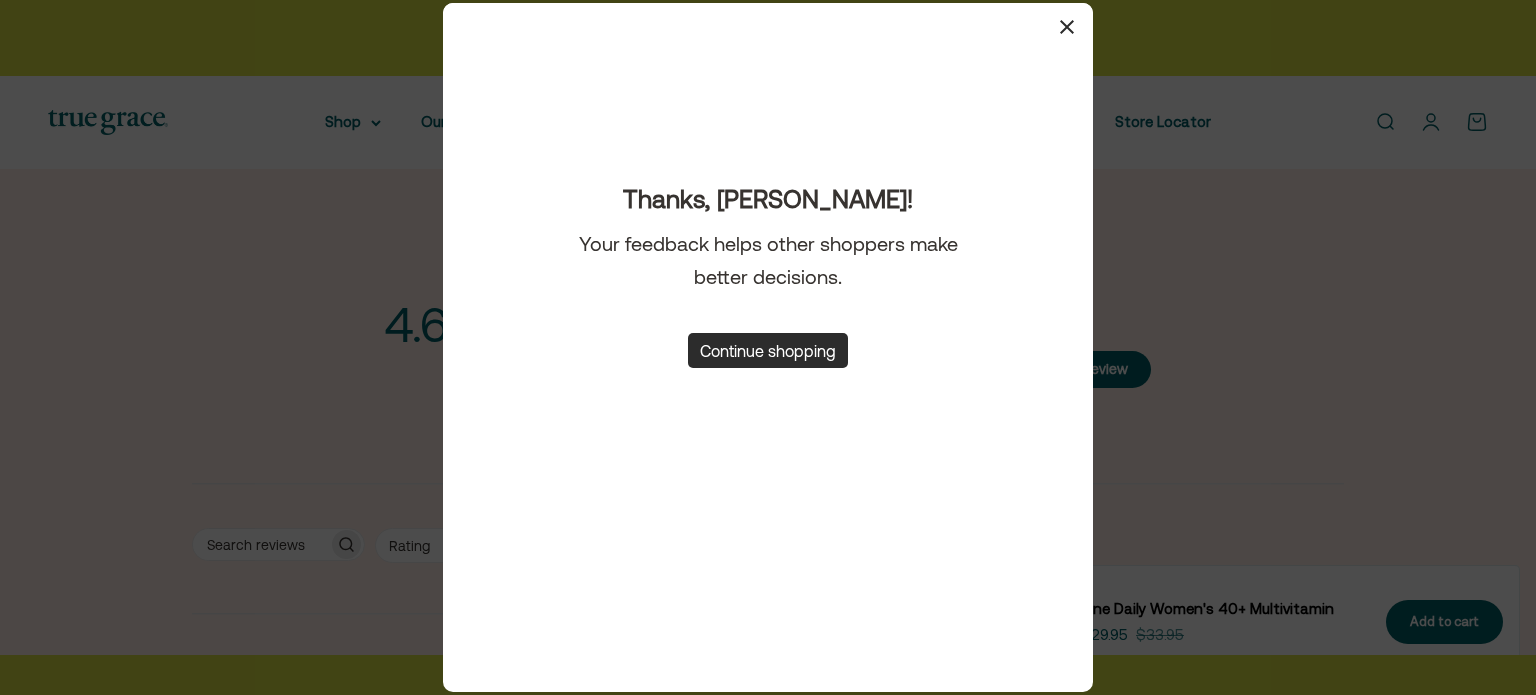 click at bounding box center [1066, 26] 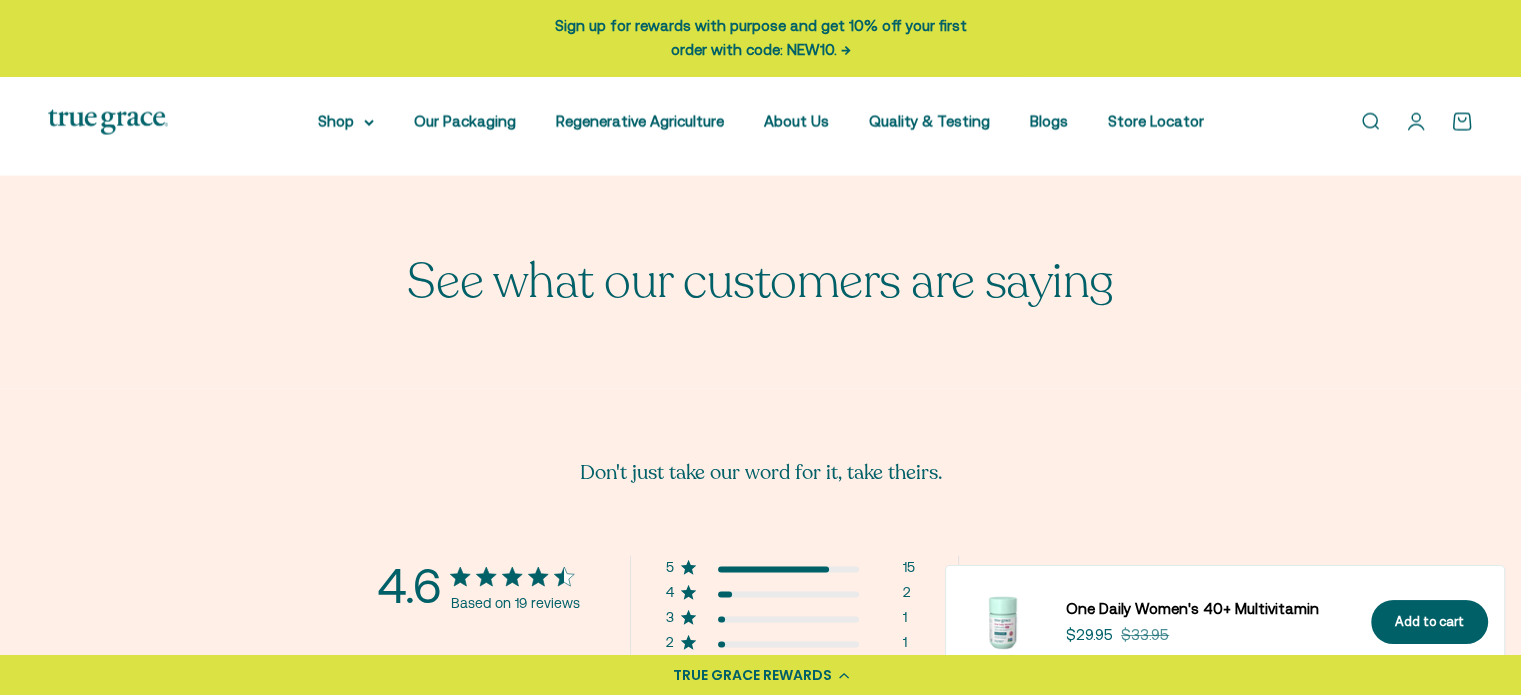 scroll, scrollTop: 3700, scrollLeft: 0, axis: vertical 